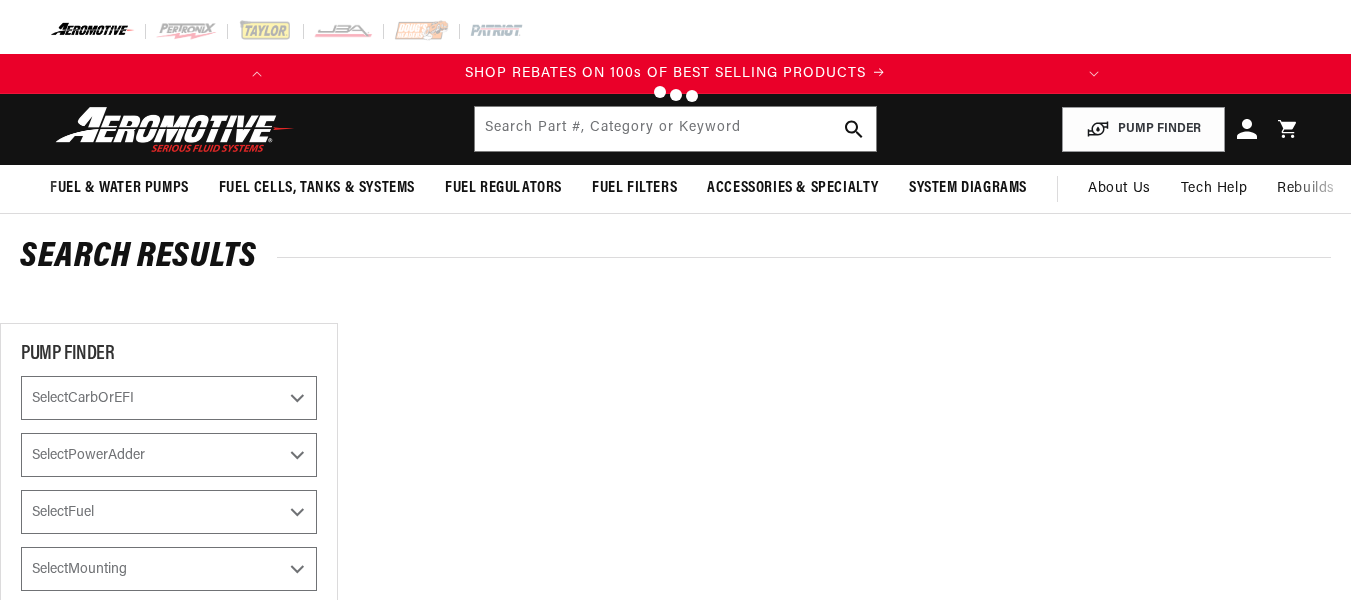 scroll, scrollTop: 0, scrollLeft: 0, axis: both 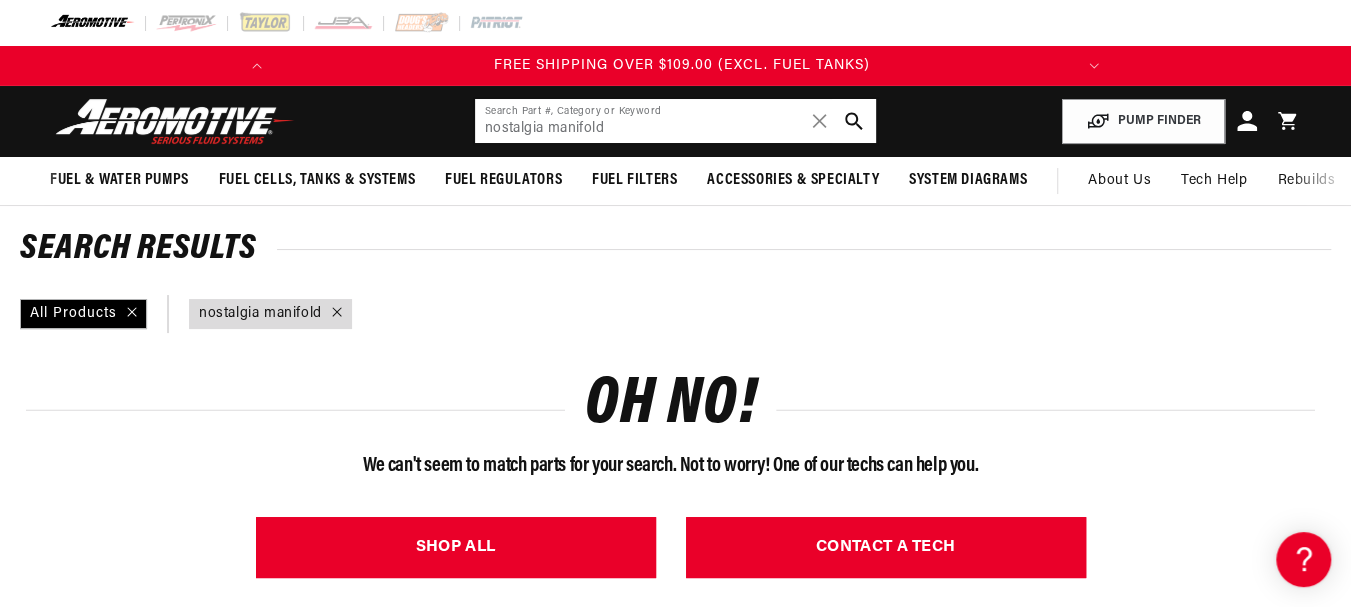 click on "nostalgia manifold" 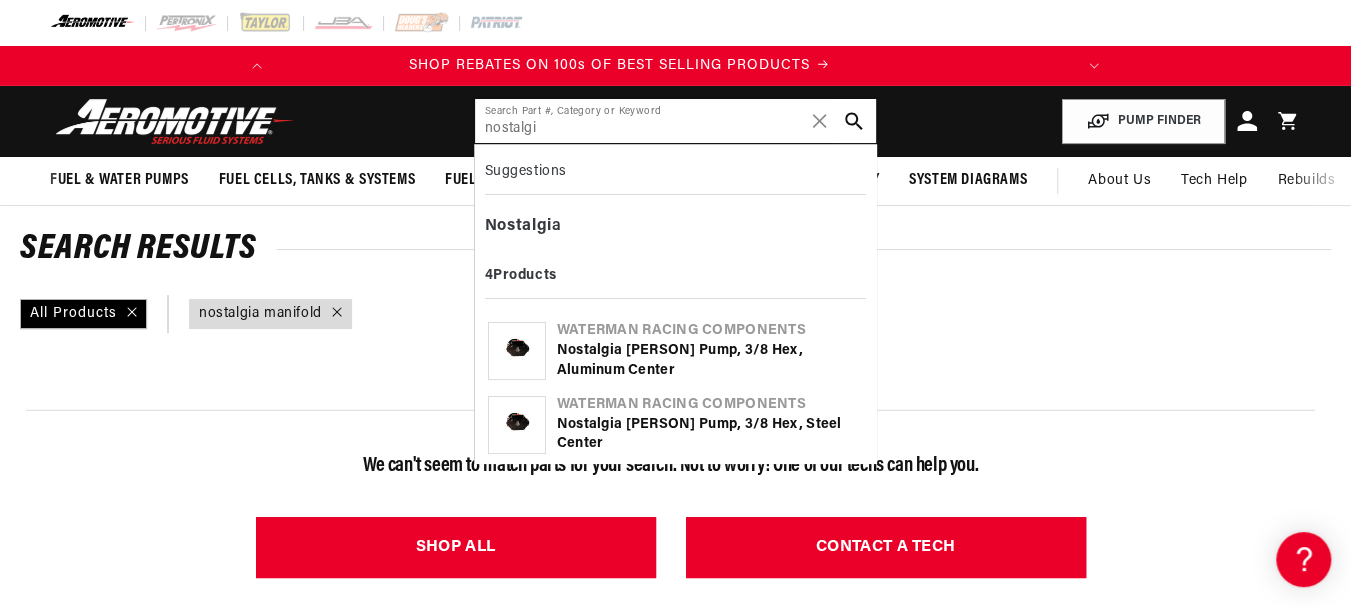 scroll, scrollTop: 0, scrollLeft: 0, axis: both 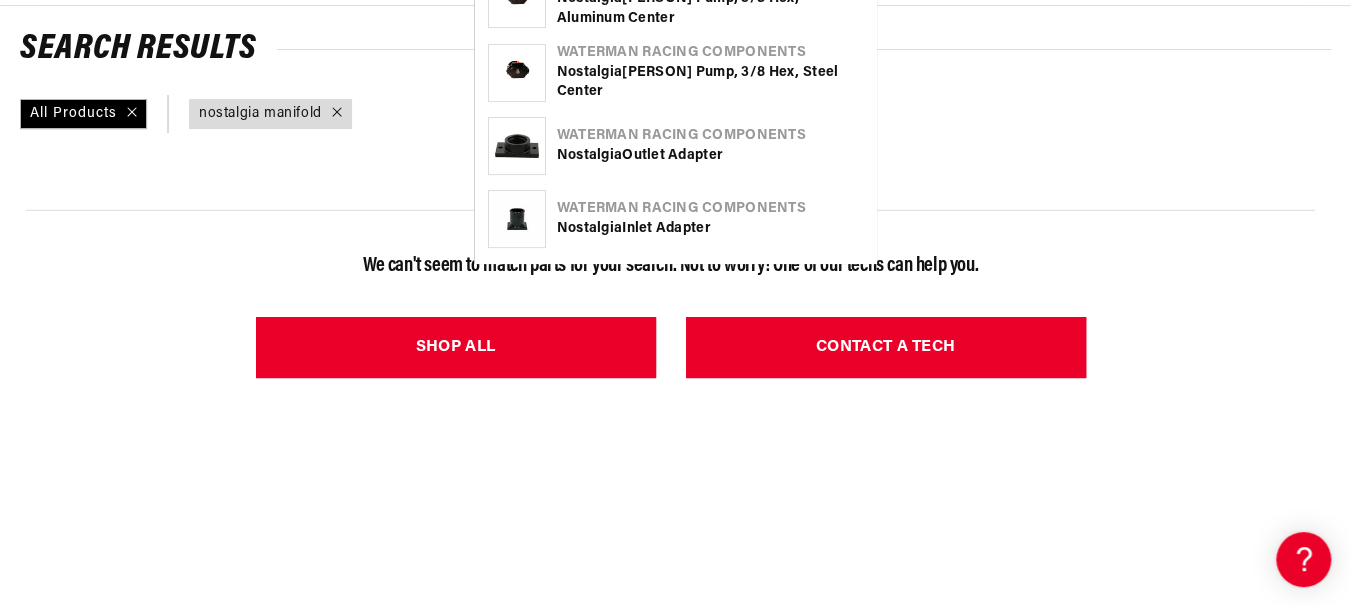 type on "nostalgia" 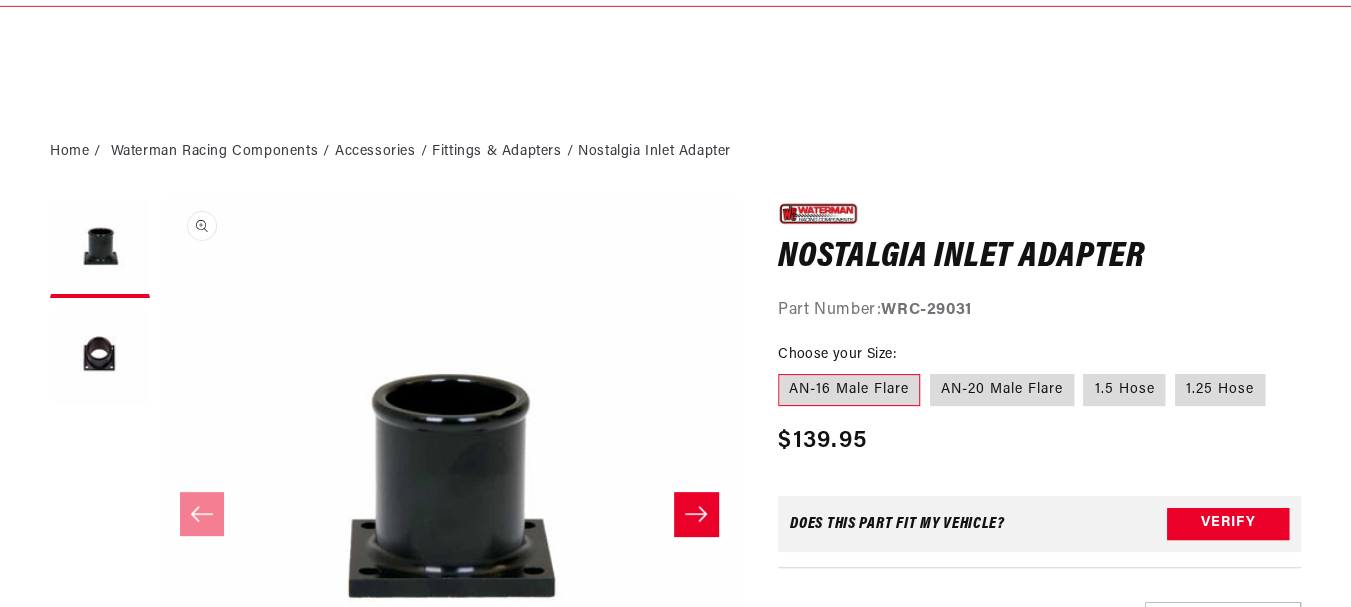 scroll, scrollTop: 200, scrollLeft: 0, axis: vertical 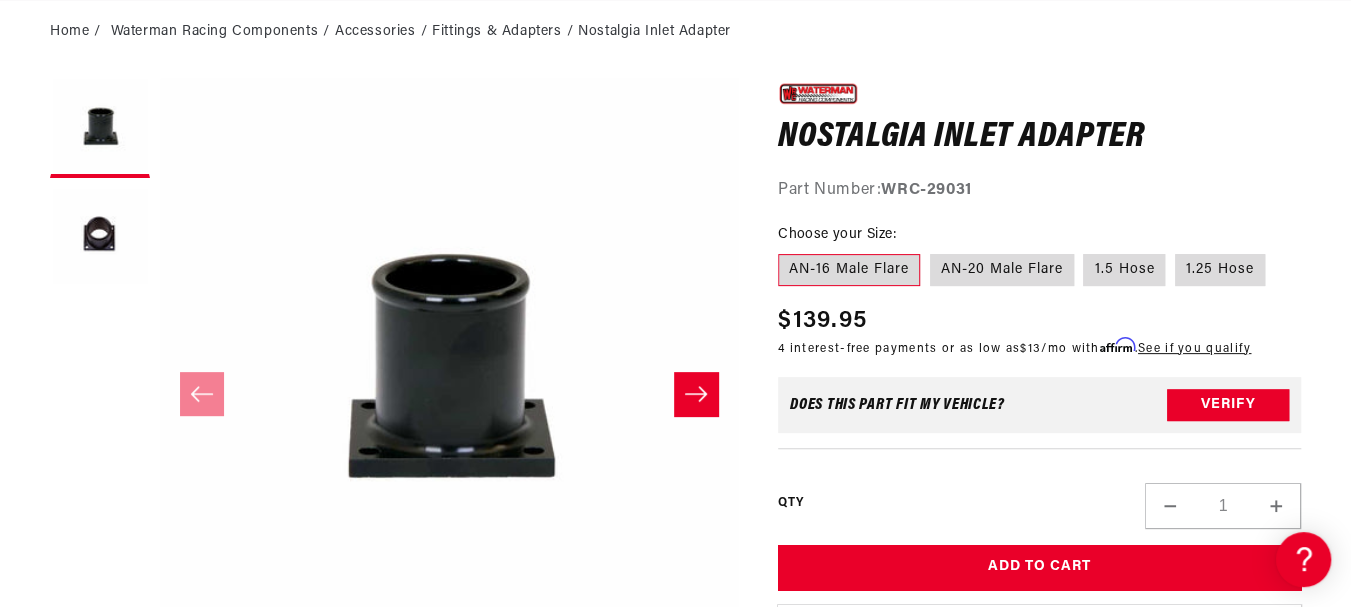 click on "AN-16 Male Flare" at bounding box center [849, 270] 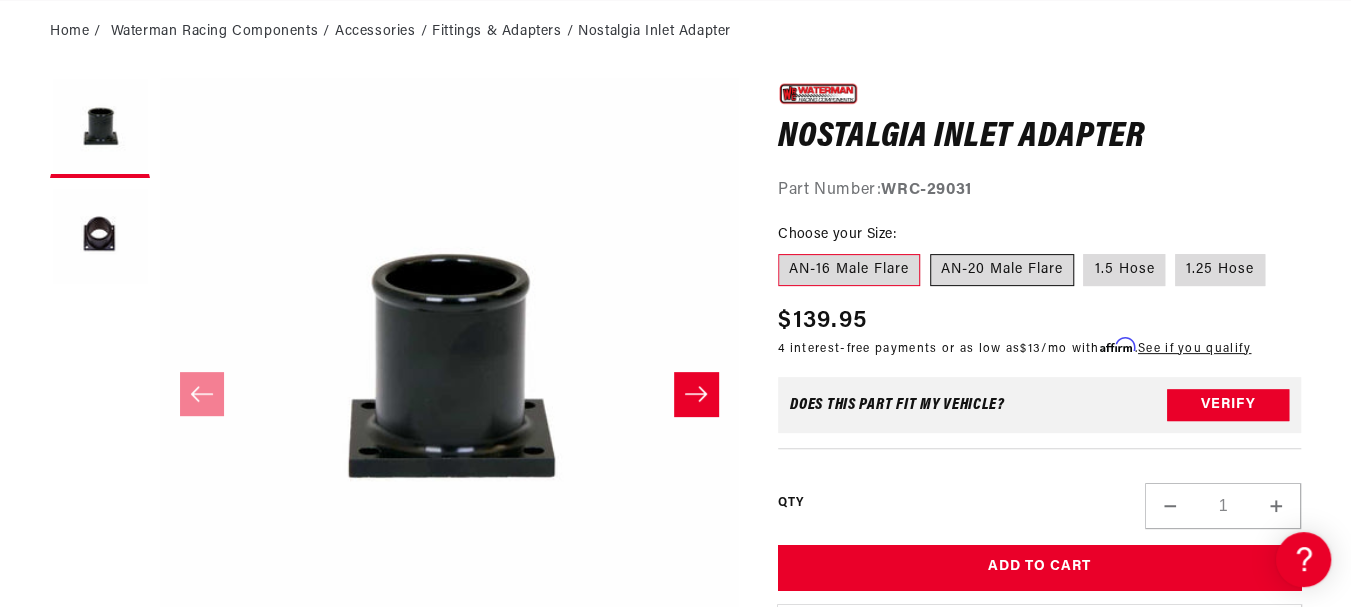 click on "AN-20 Male Flare" at bounding box center [1002, 270] 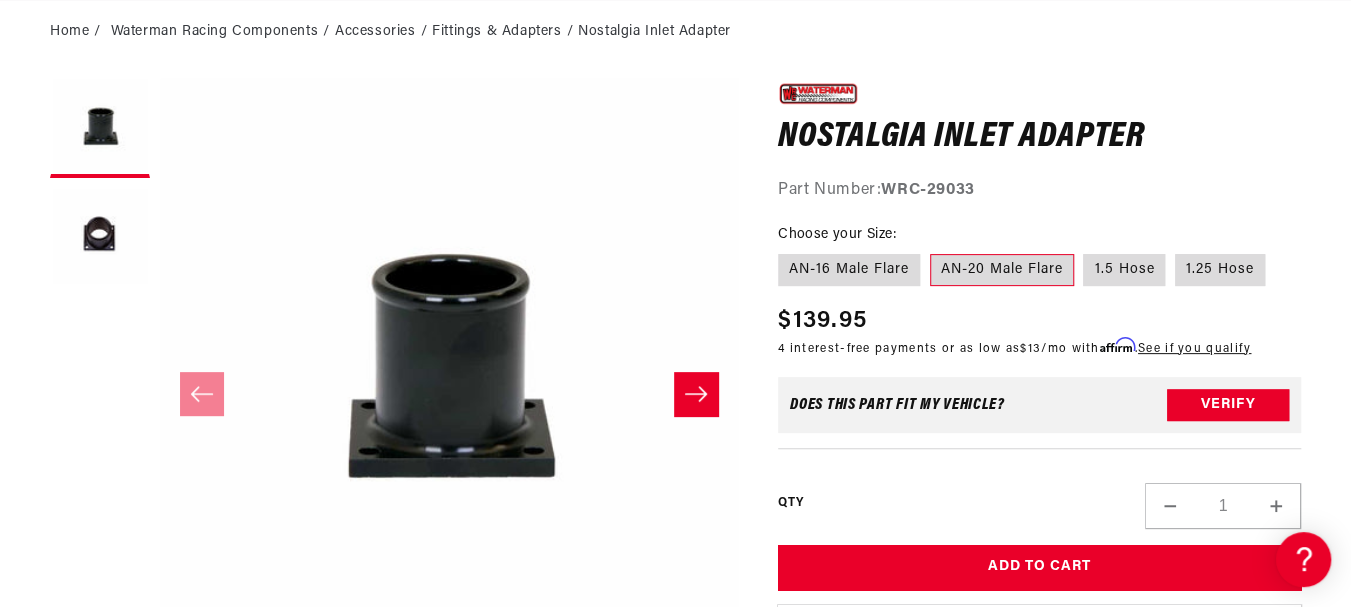 scroll, scrollTop: 0, scrollLeft: 0, axis: both 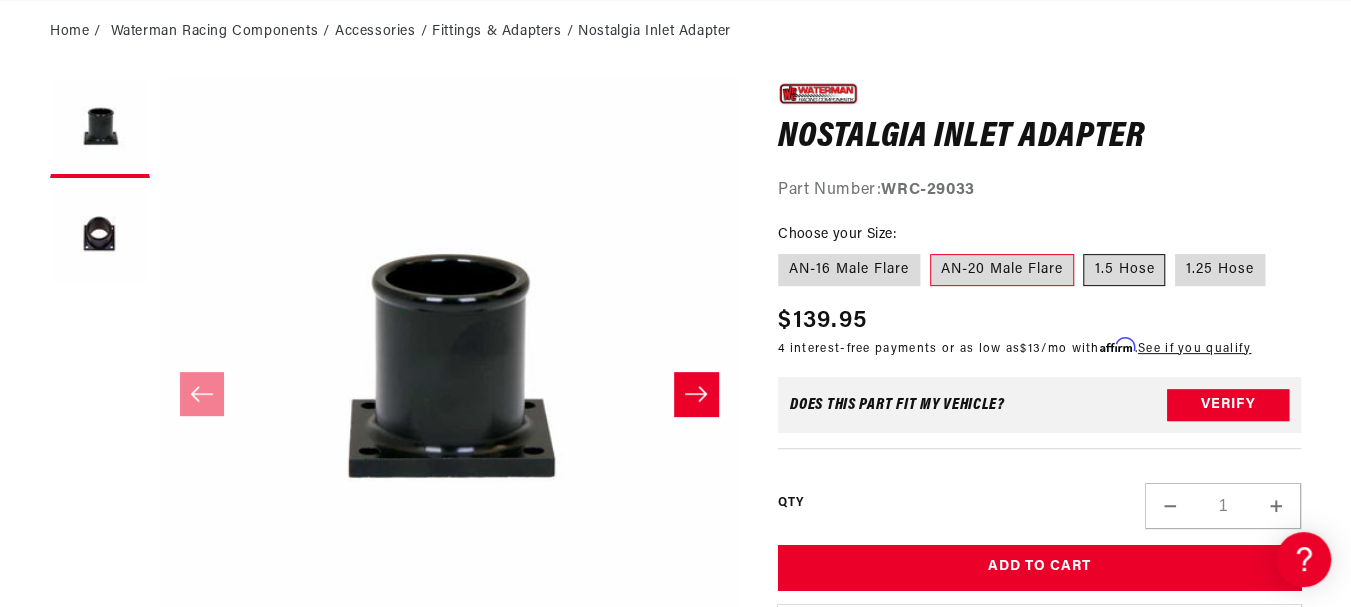 click on "1.5 Hose" at bounding box center (1124, 270) 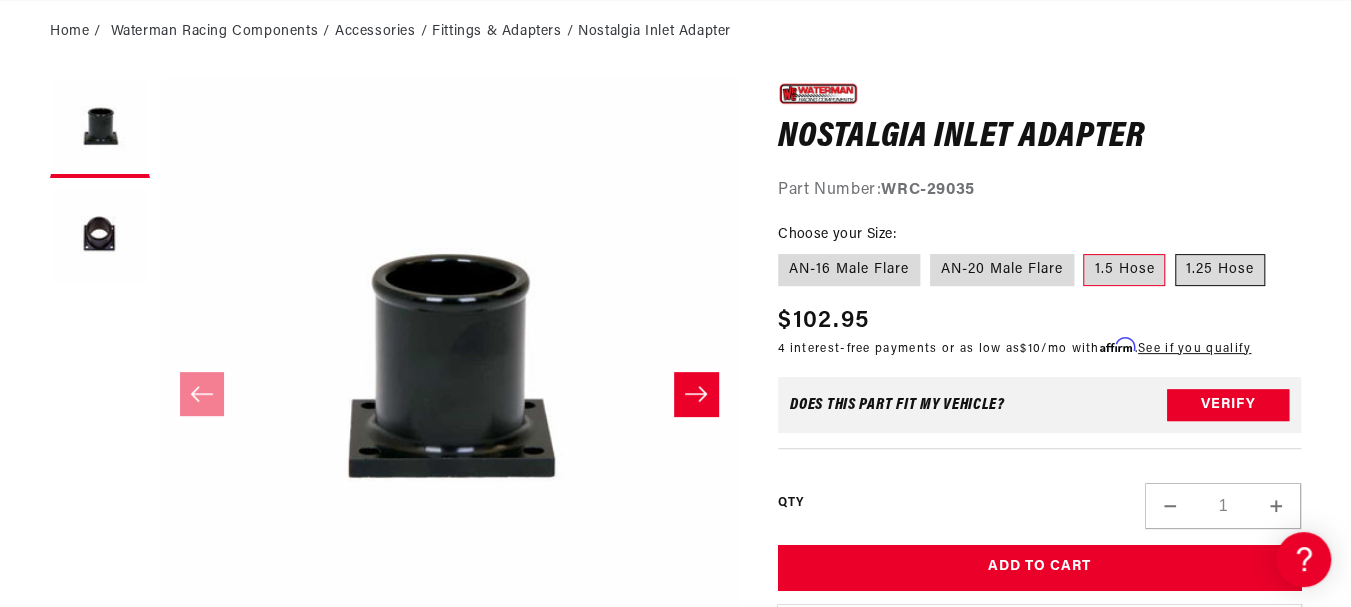 click on "1.25 Hose" at bounding box center (1220, 270) 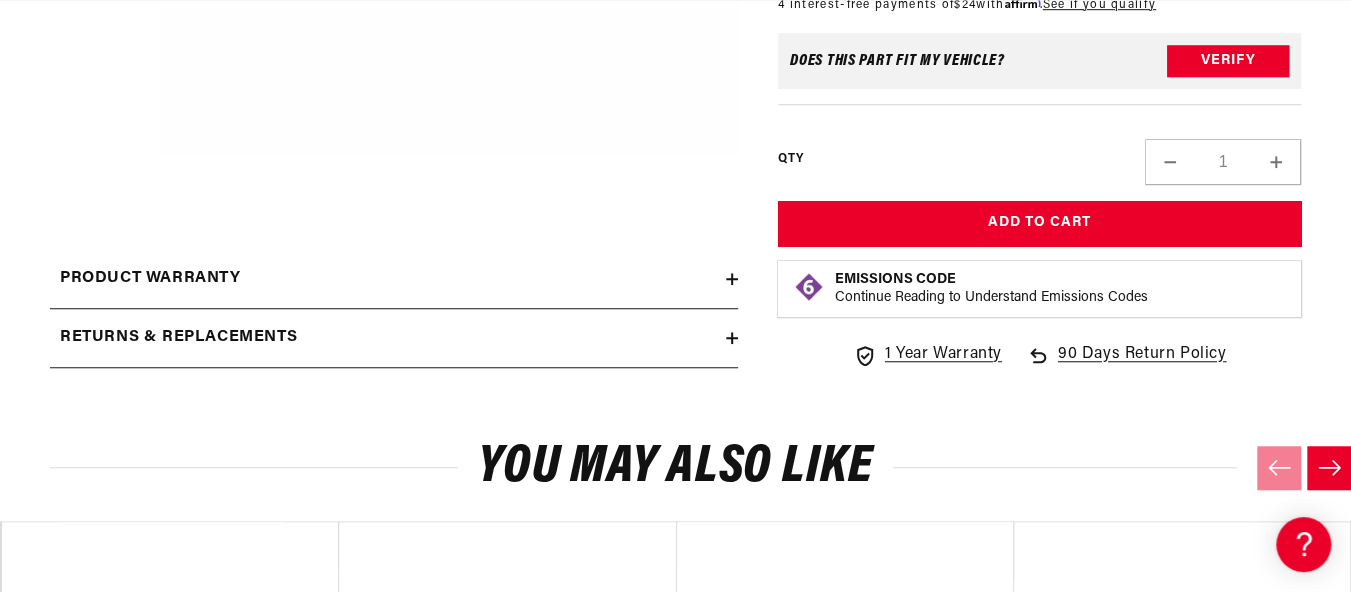 scroll, scrollTop: 956, scrollLeft: 0, axis: vertical 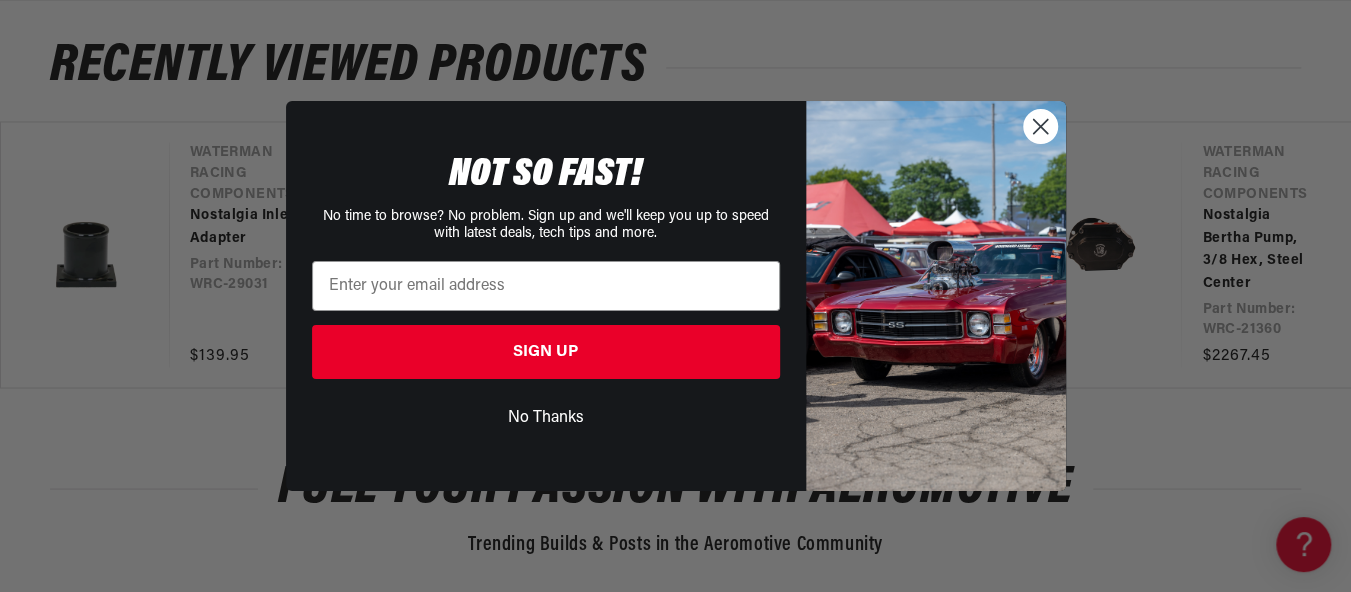 click 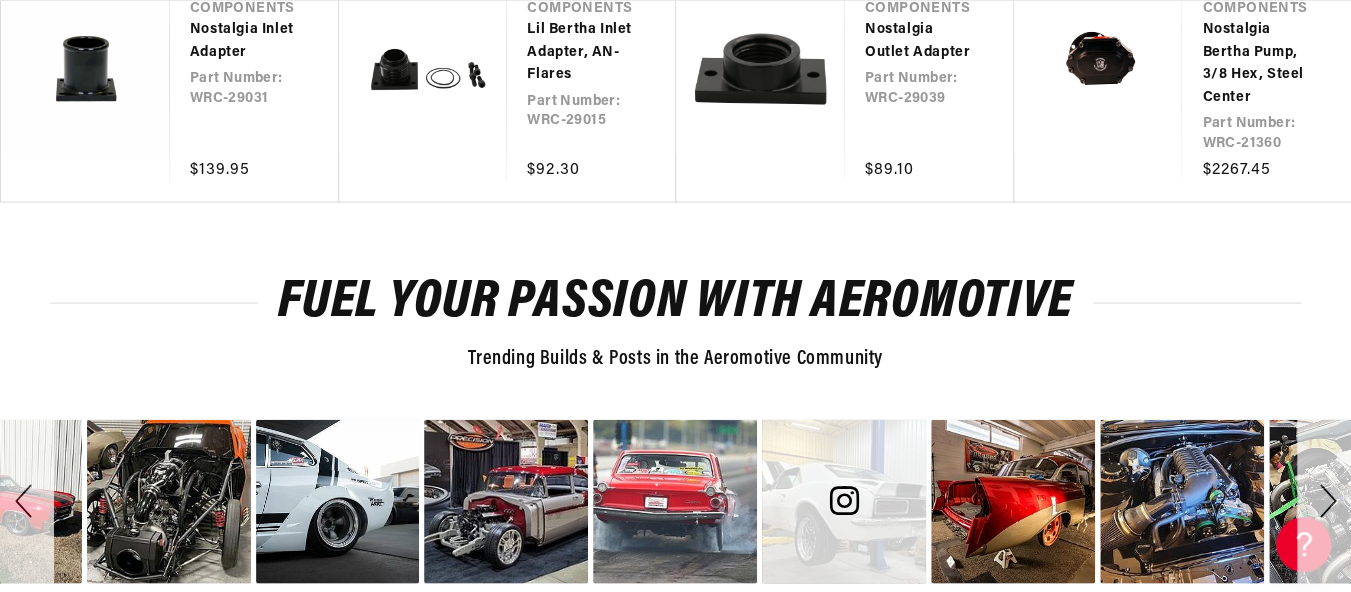 scroll, scrollTop: 2100, scrollLeft: 0, axis: vertical 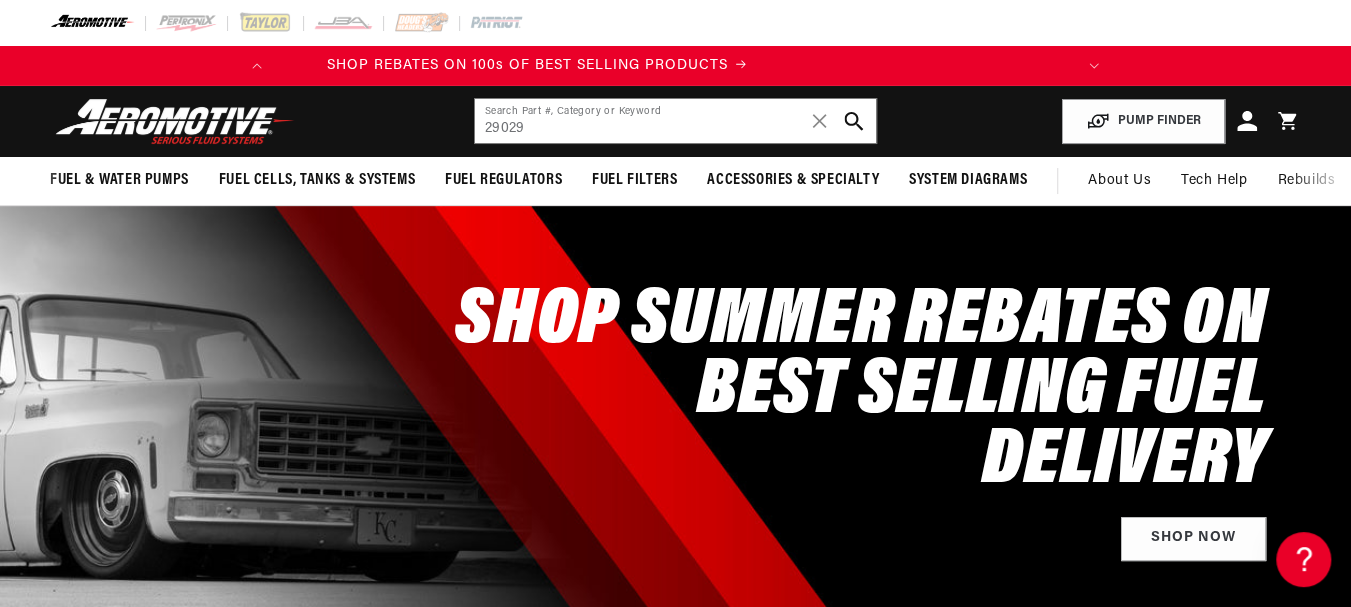 type on "29029" 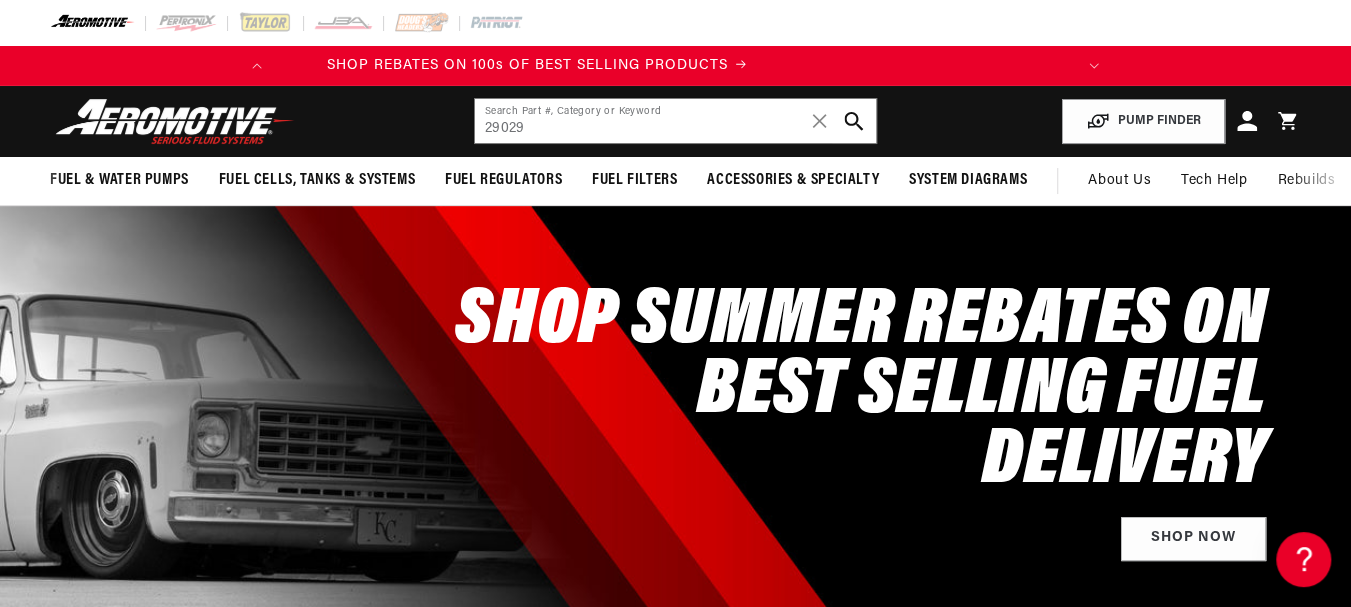 click 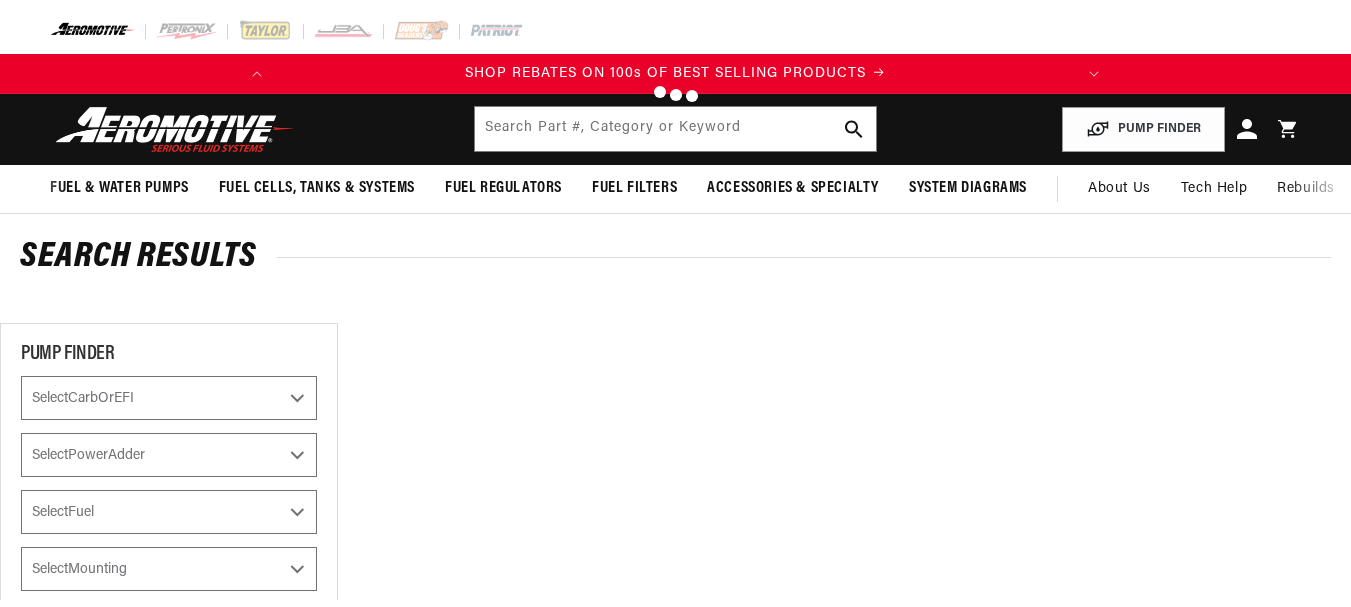 scroll, scrollTop: 0, scrollLeft: 0, axis: both 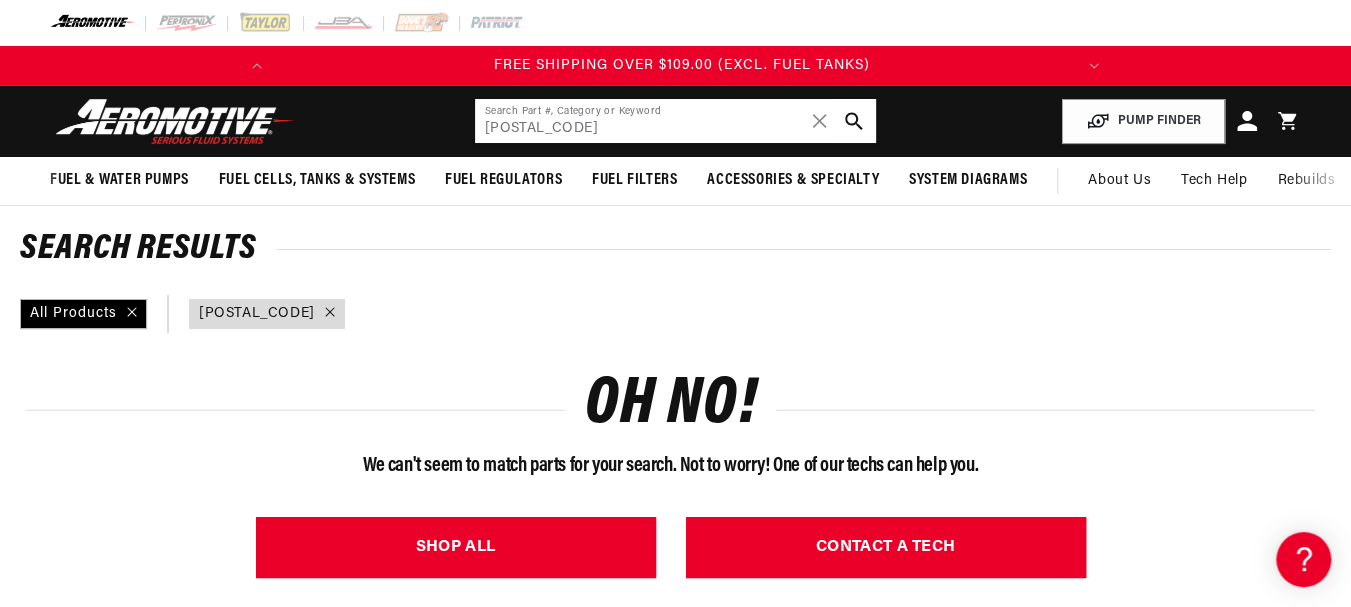 click on "29029" 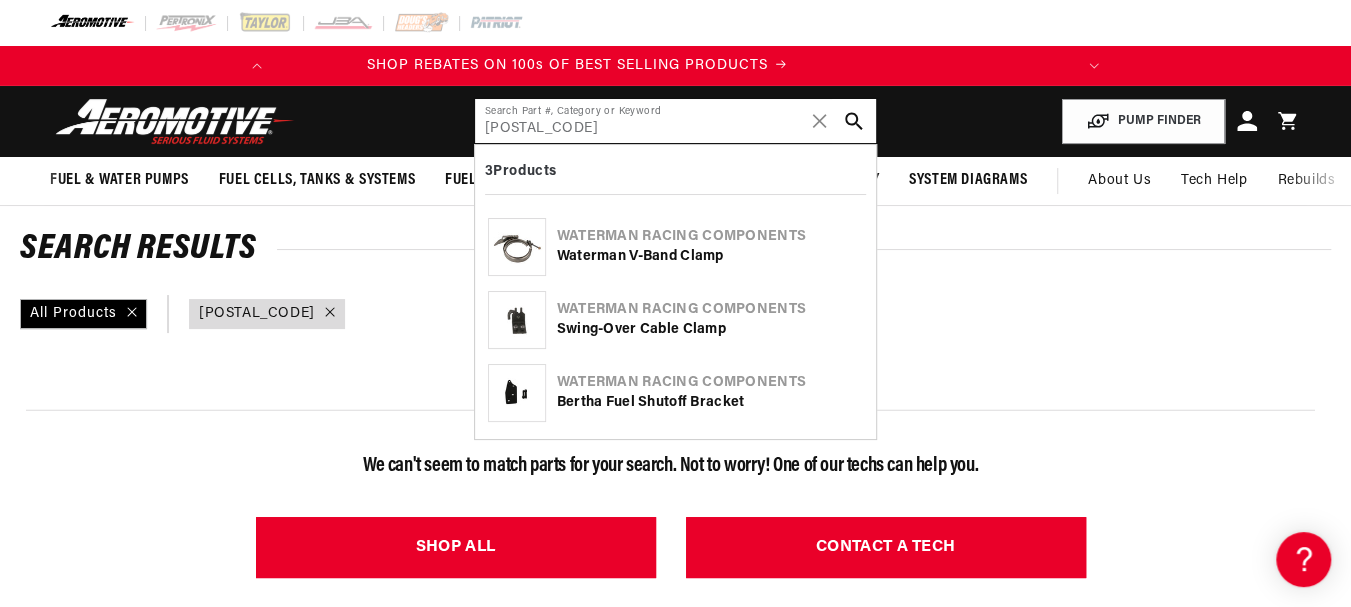 scroll, scrollTop: 0, scrollLeft: 0, axis: both 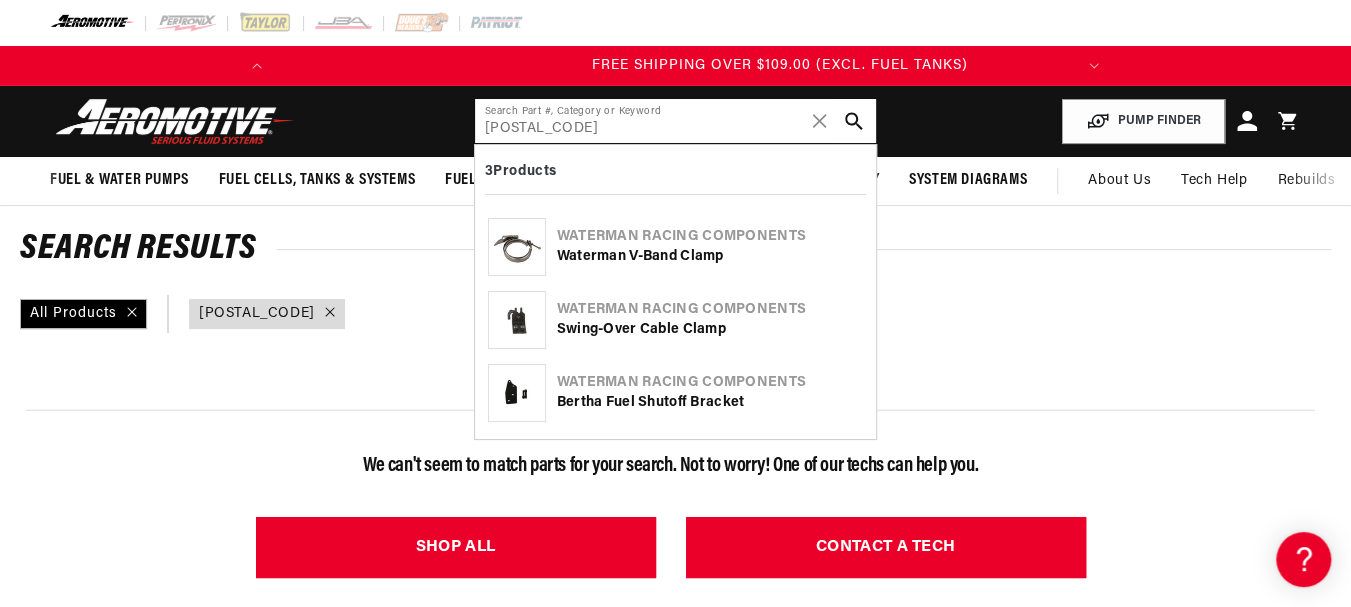 type on "2902" 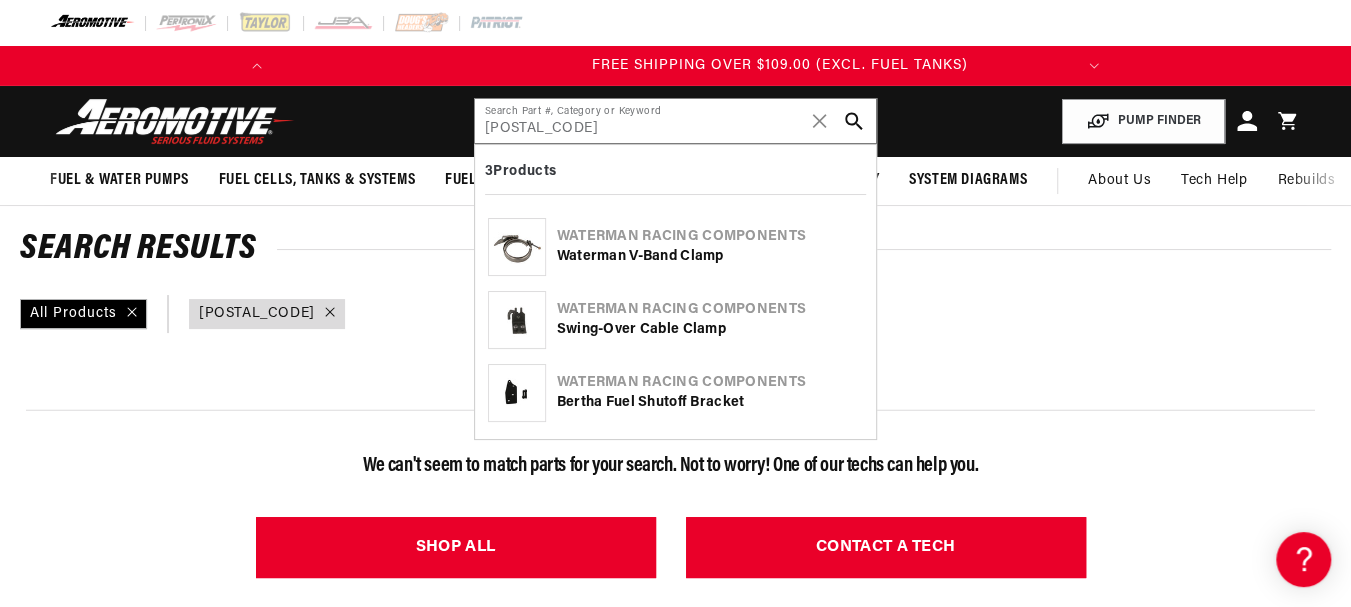 scroll, scrollTop: 0, scrollLeft: 791, axis: horizontal 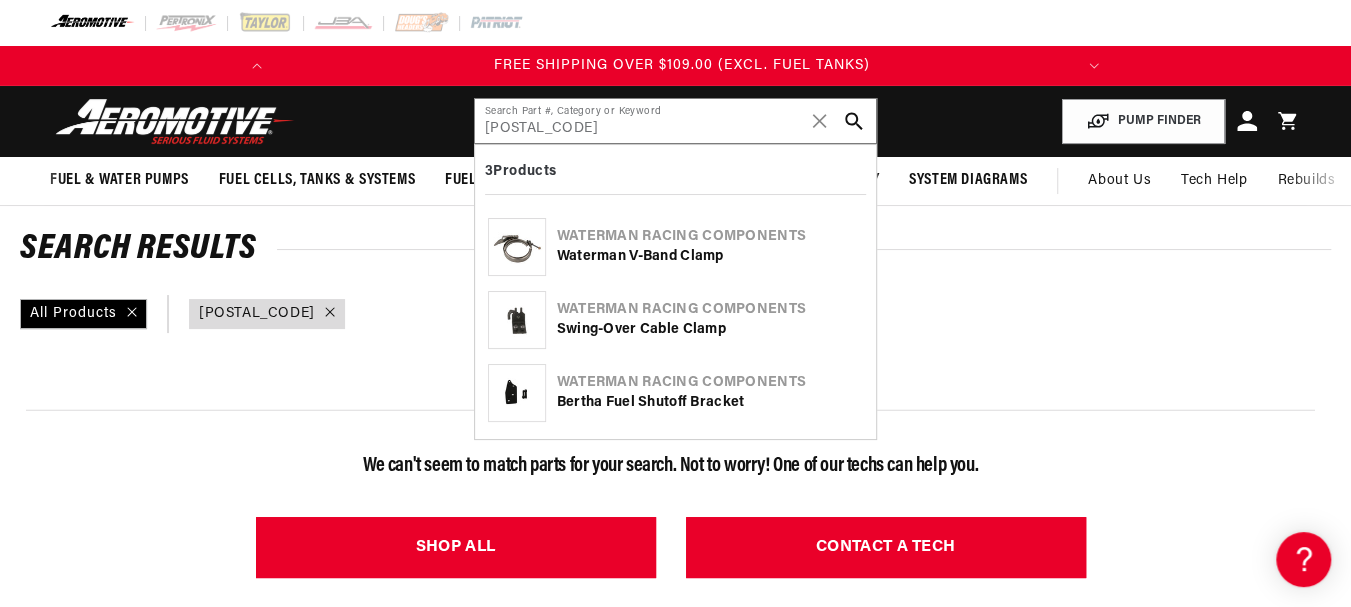 click on "query :
29029" at bounding box center [257, 314] 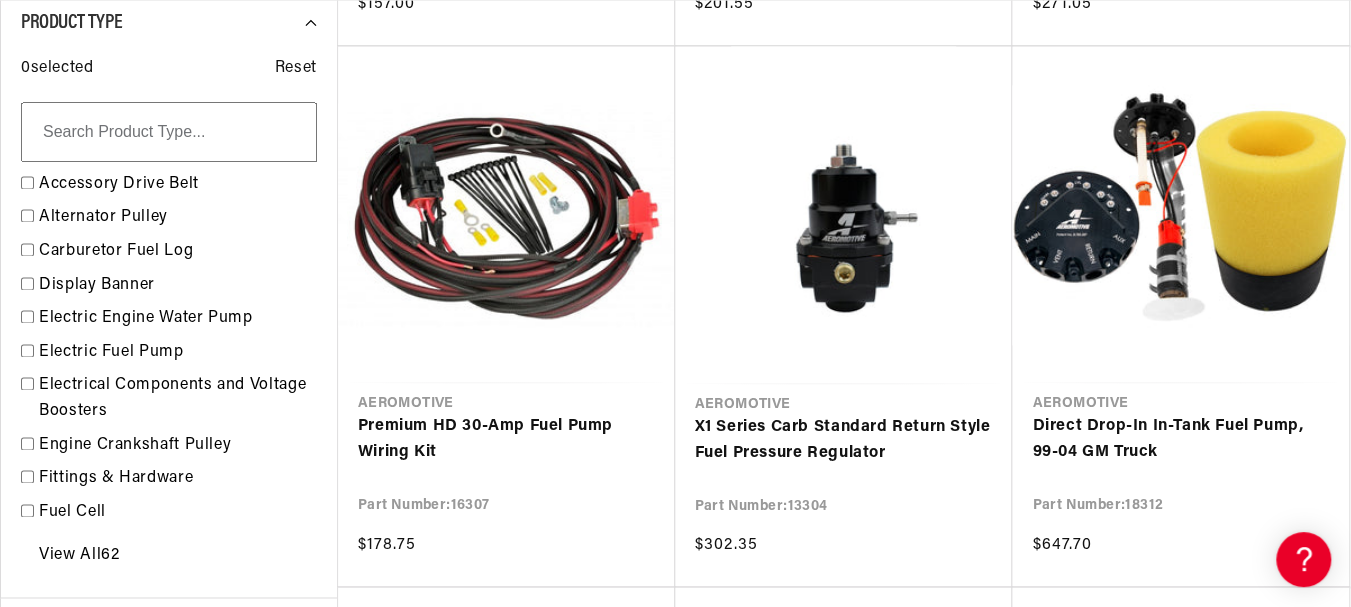 scroll, scrollTop: 1718, scrollLeft: 0, axis: vertical 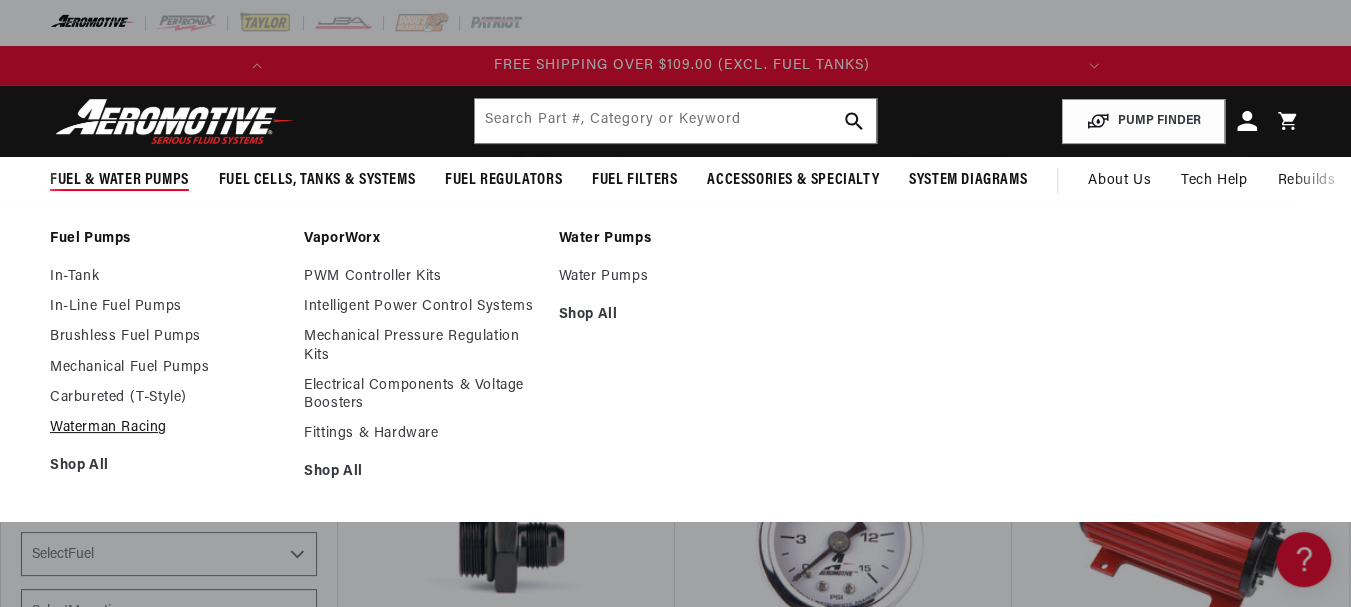click on "Waterman Racing" at bounding box center [167, 428] 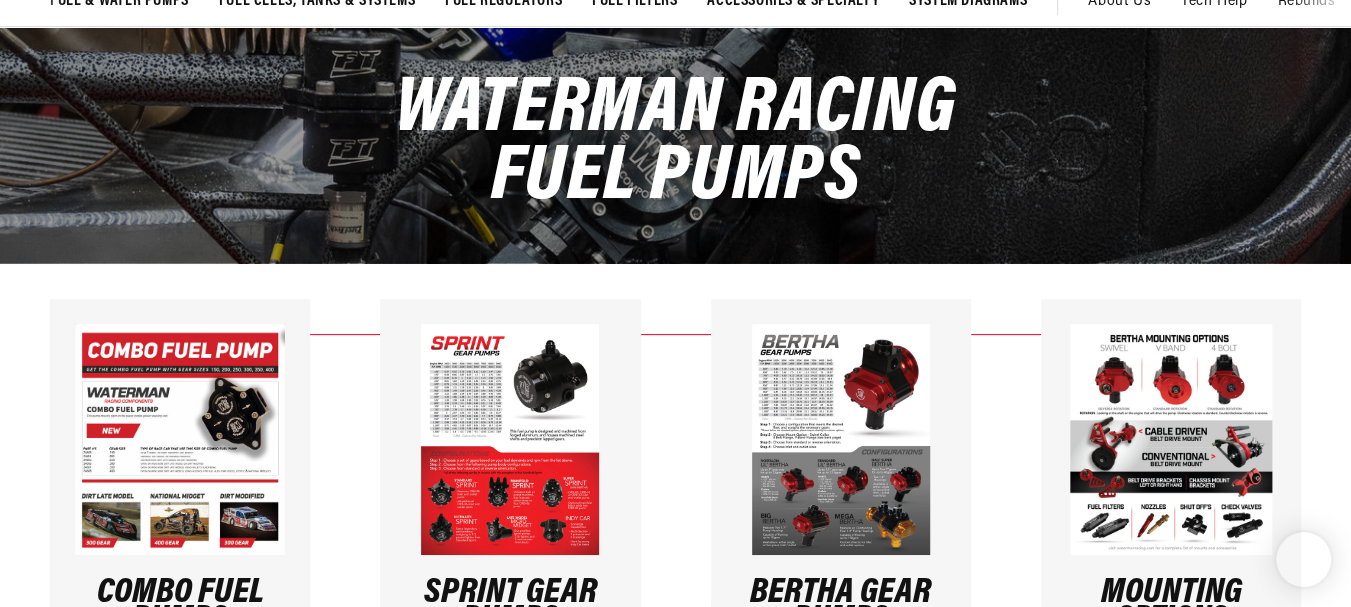 scroll, scrollTop: 254, scrollLeft: 0, axis: vertical 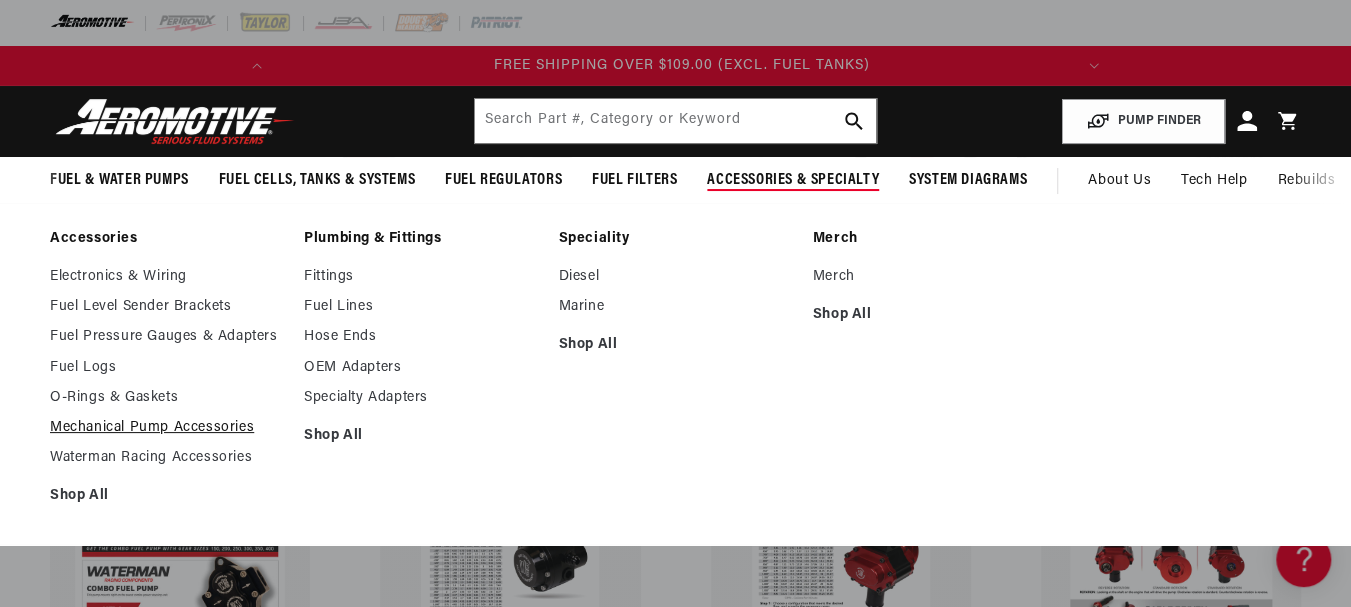click on "Mechanical Pump Accessories" at bounding box center [167, 428] 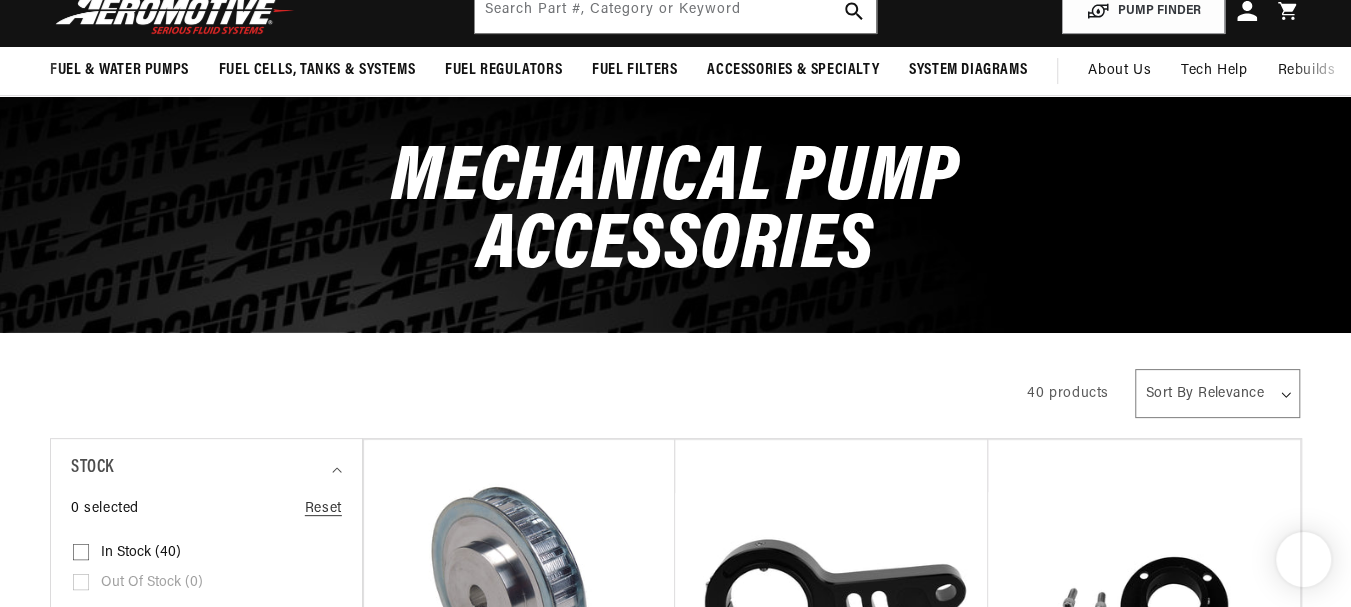 scroll, scrollTop: 200, scrollLeft: 0, axis: vertical 